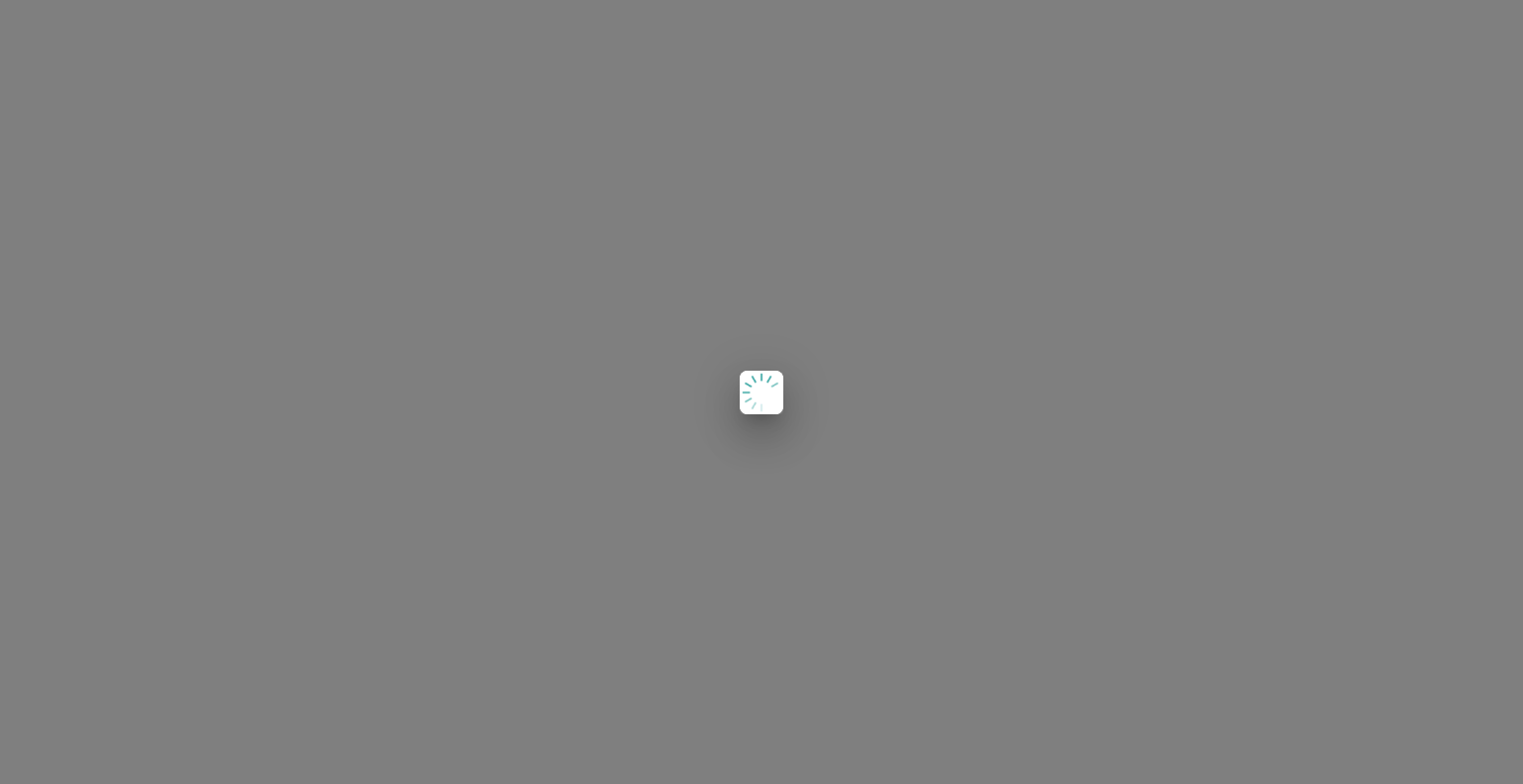 scroll, scrollTop: 0, scrollLeft: 0, axis: both 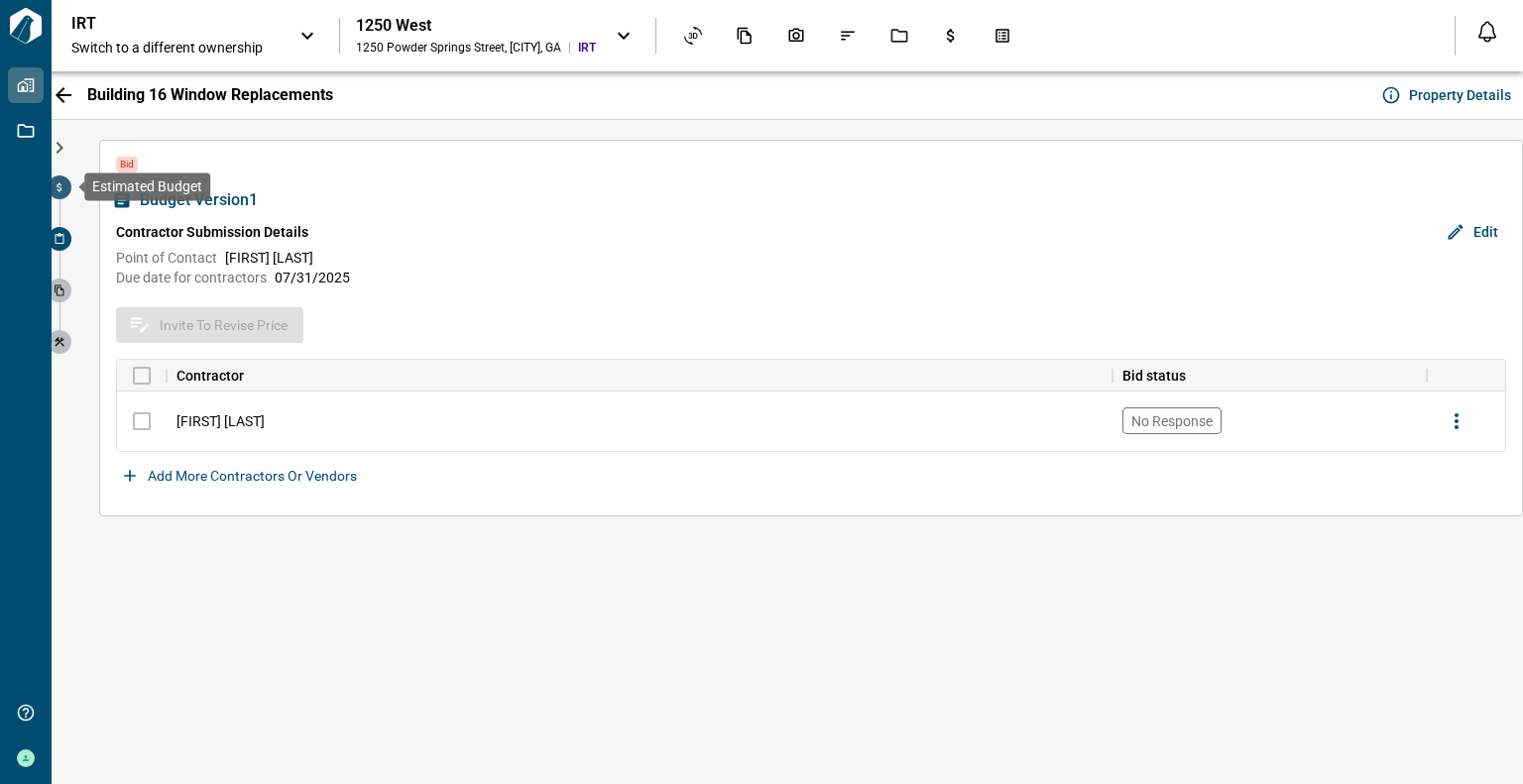 click 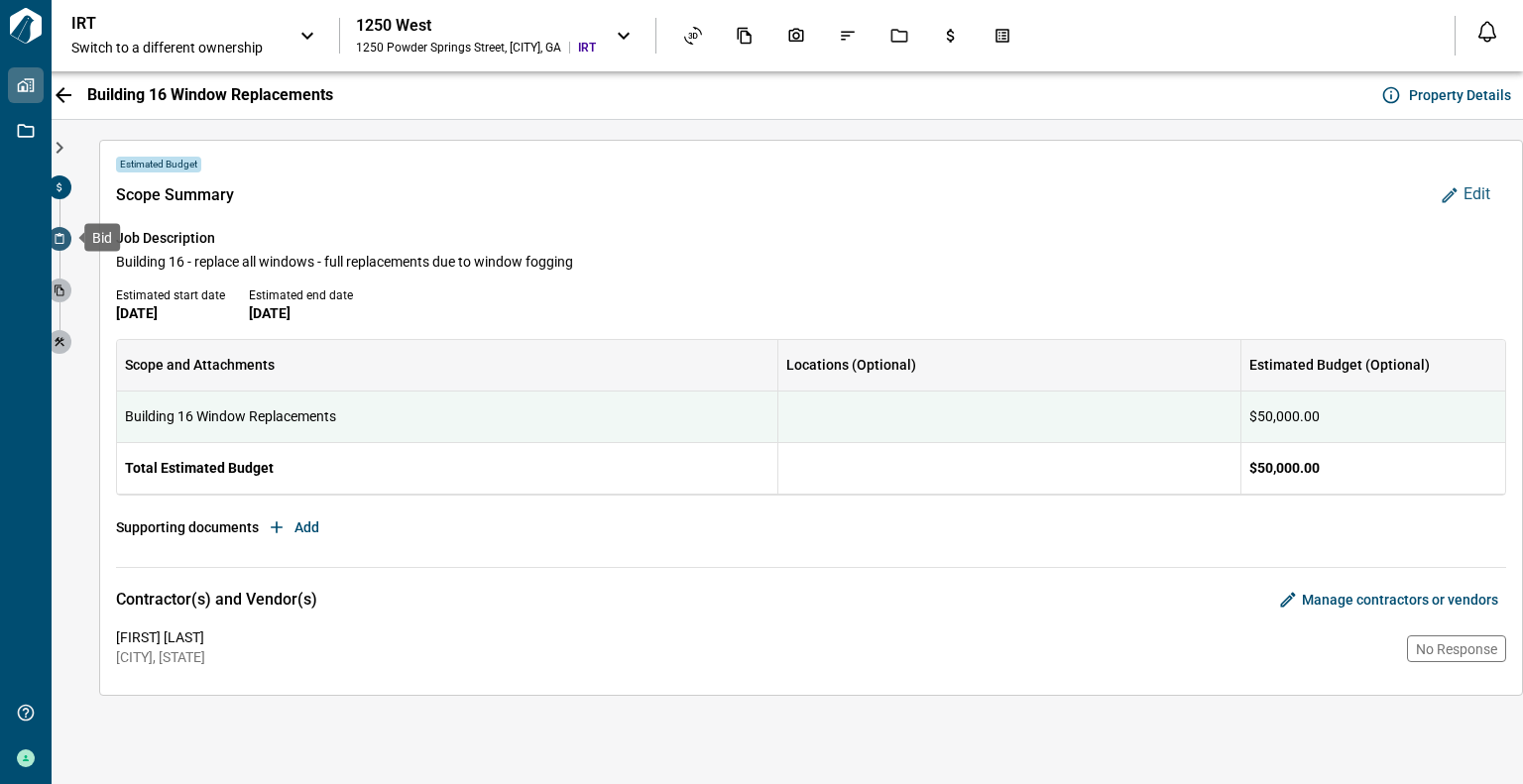 click at bounding box center [59, 239] 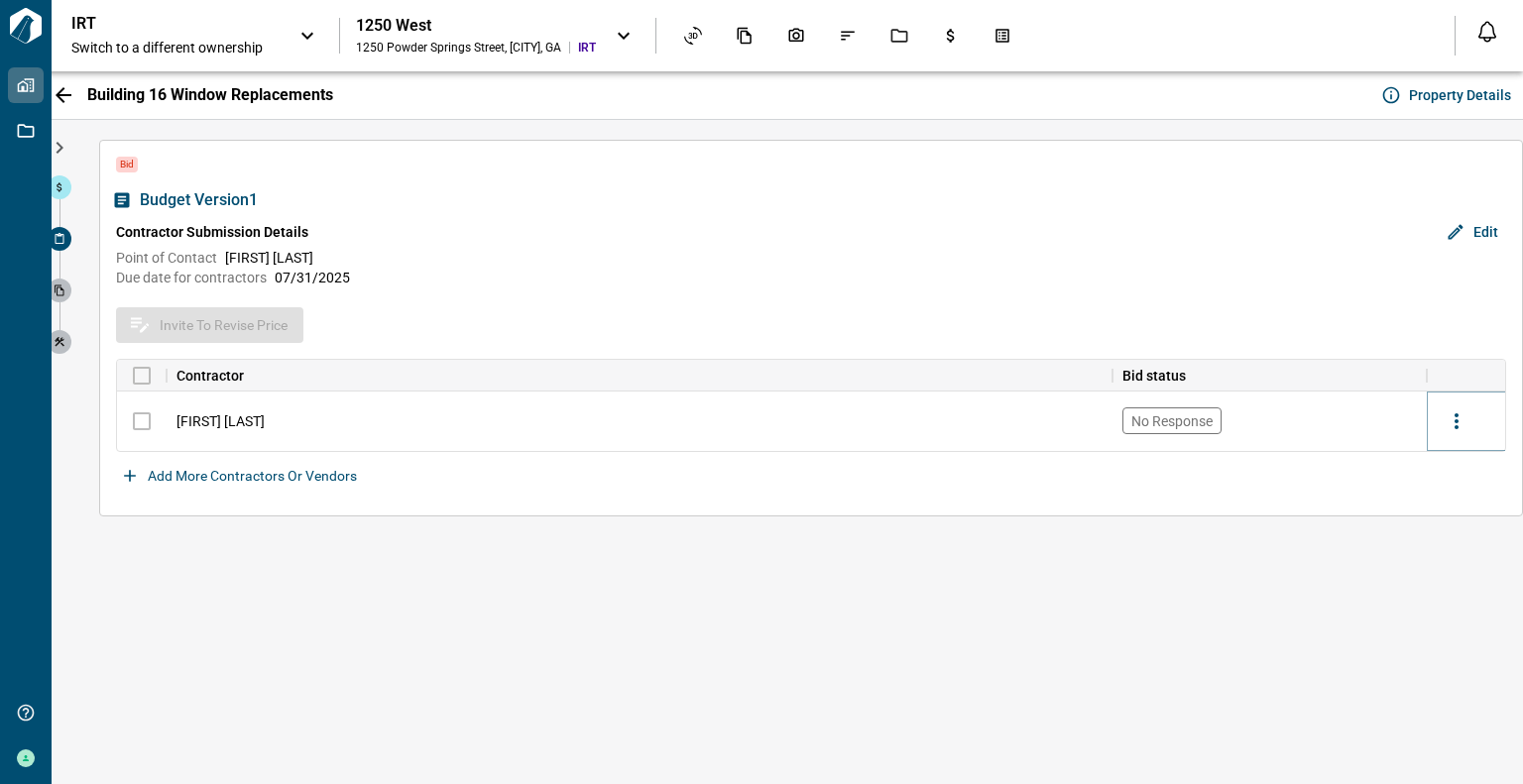 click 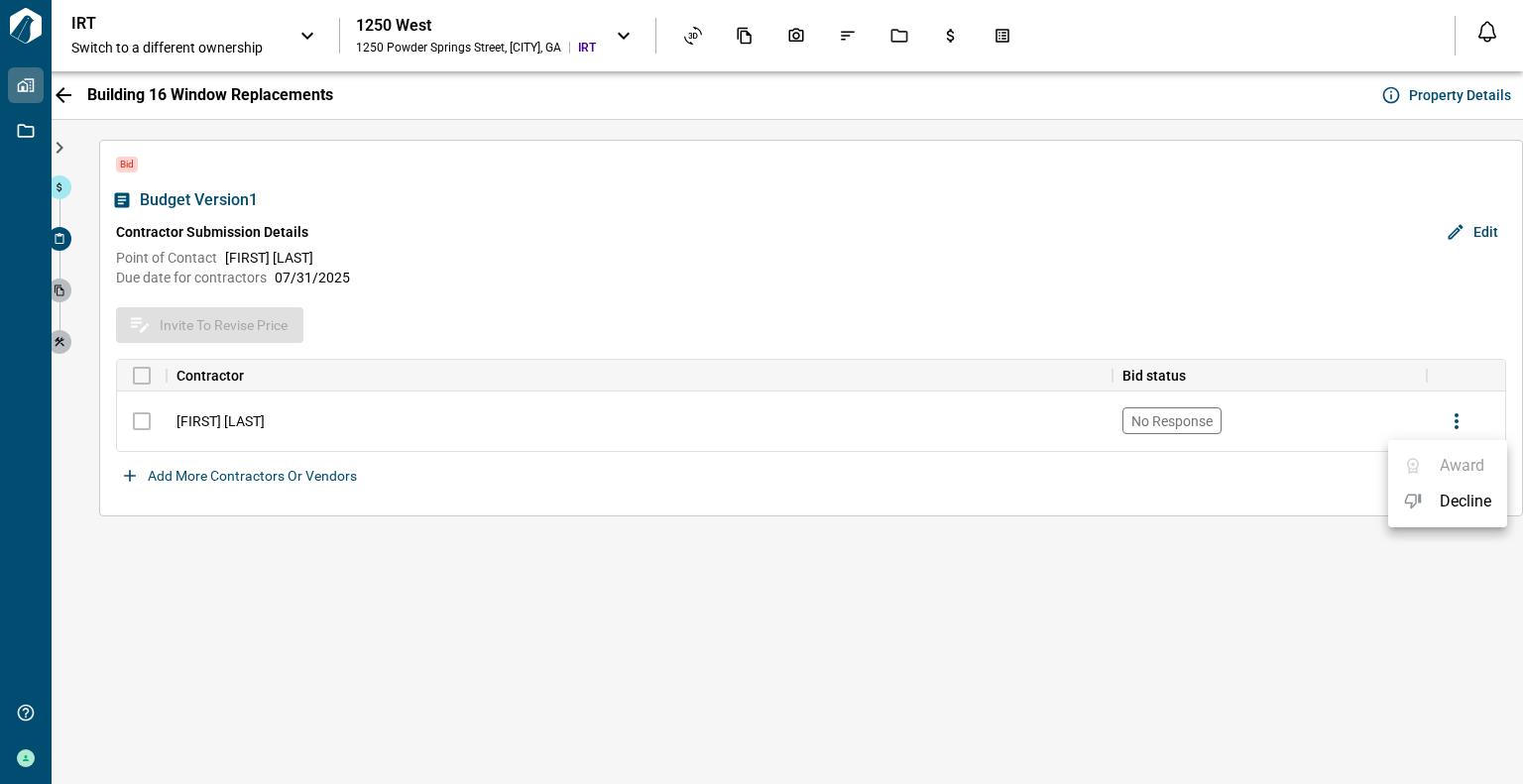 click on "Award Decline" at bounding box center (1448, 484) 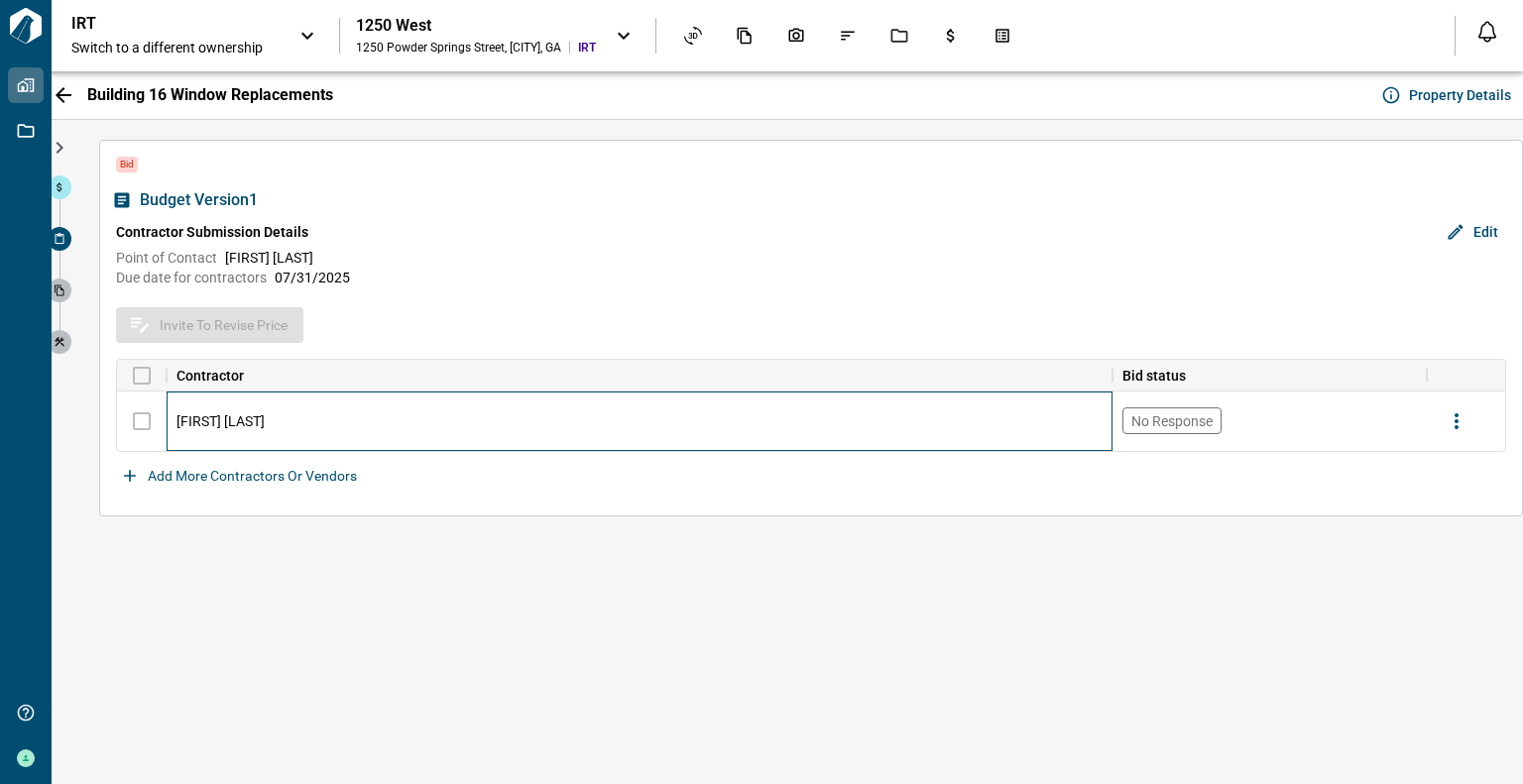 click on "[FIRST] [LAST]" at bounding box center (220, 421) 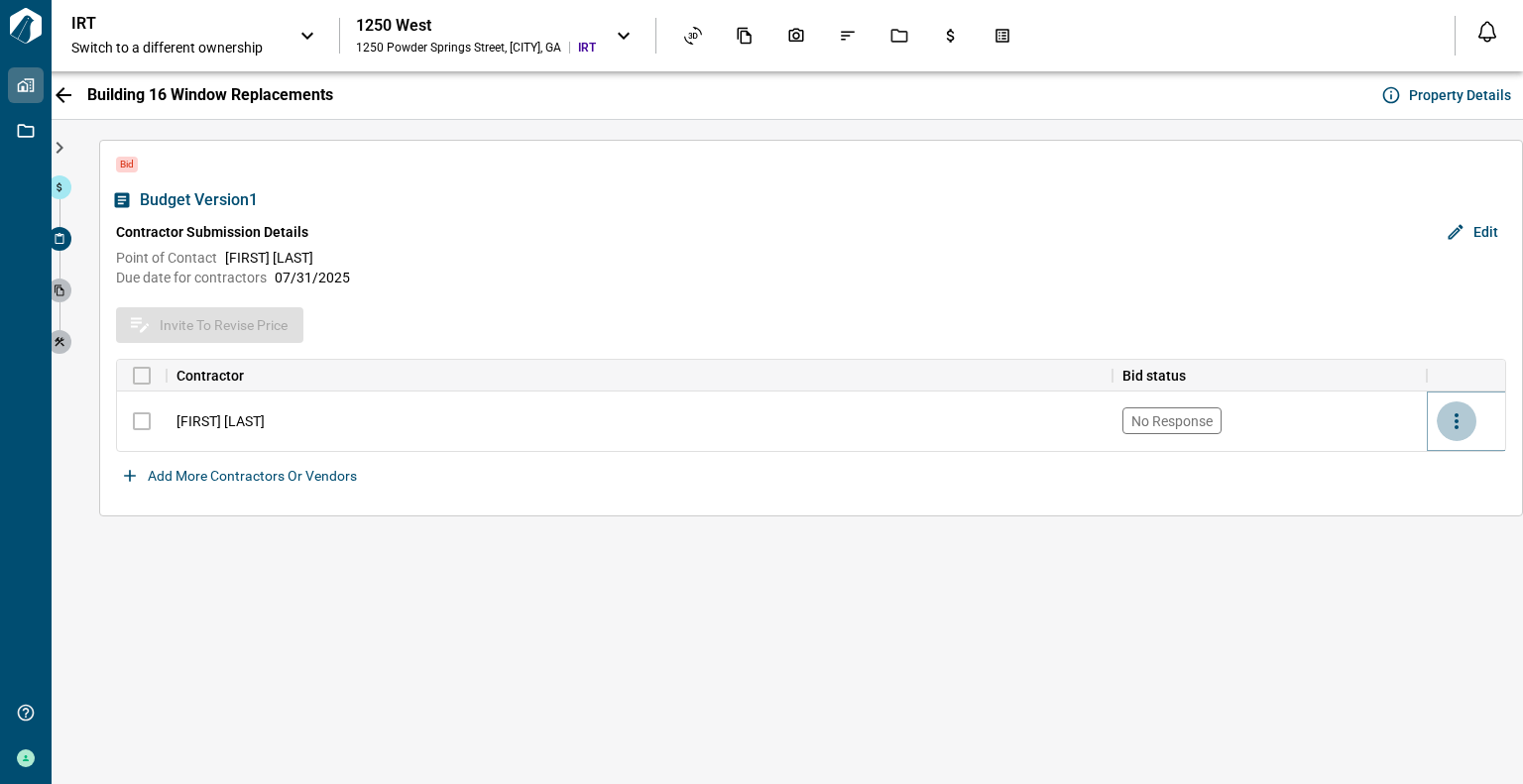 click at bounding box center (1457, 421) 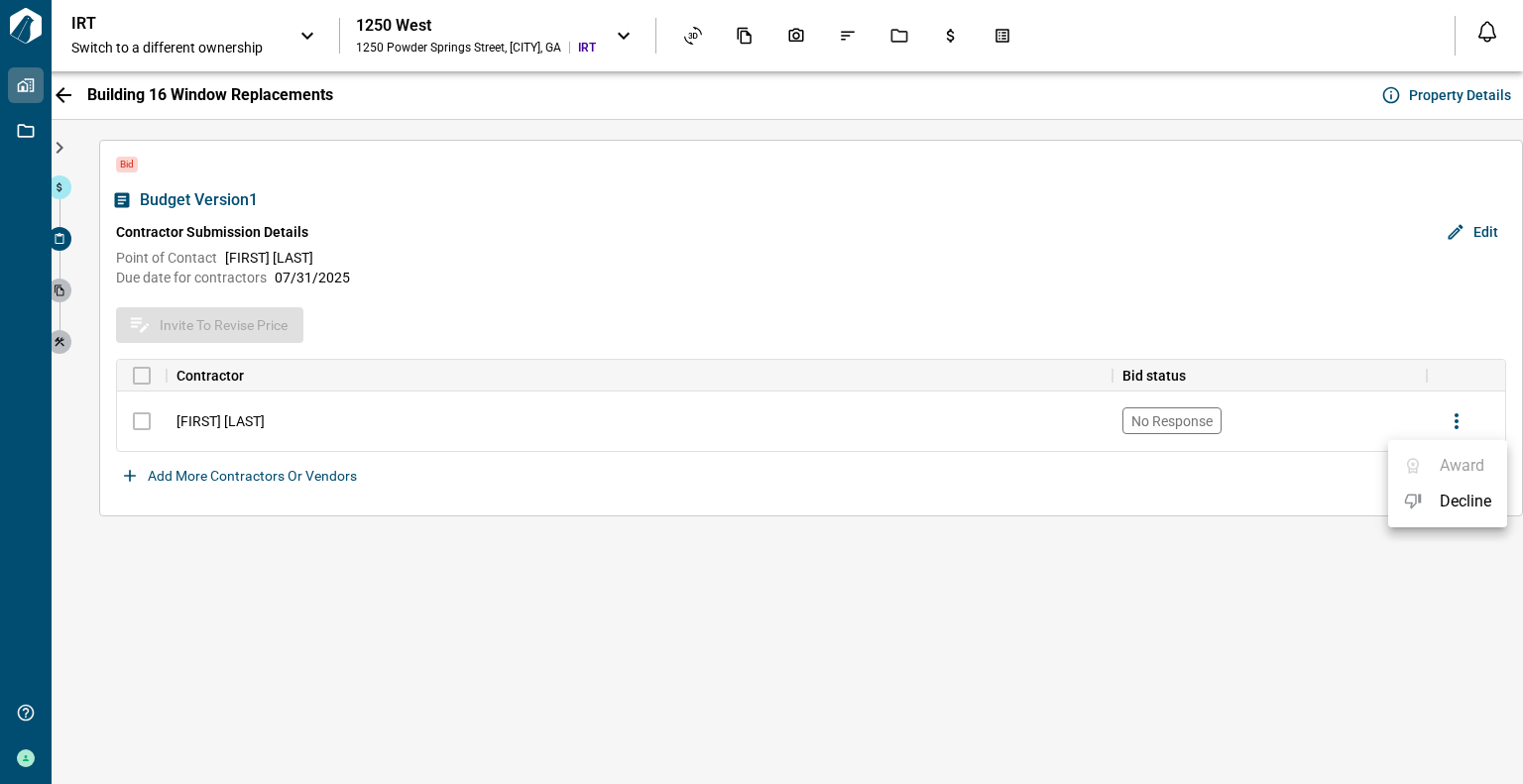 click on "Award Decline" at bounding box center [1448, 484] 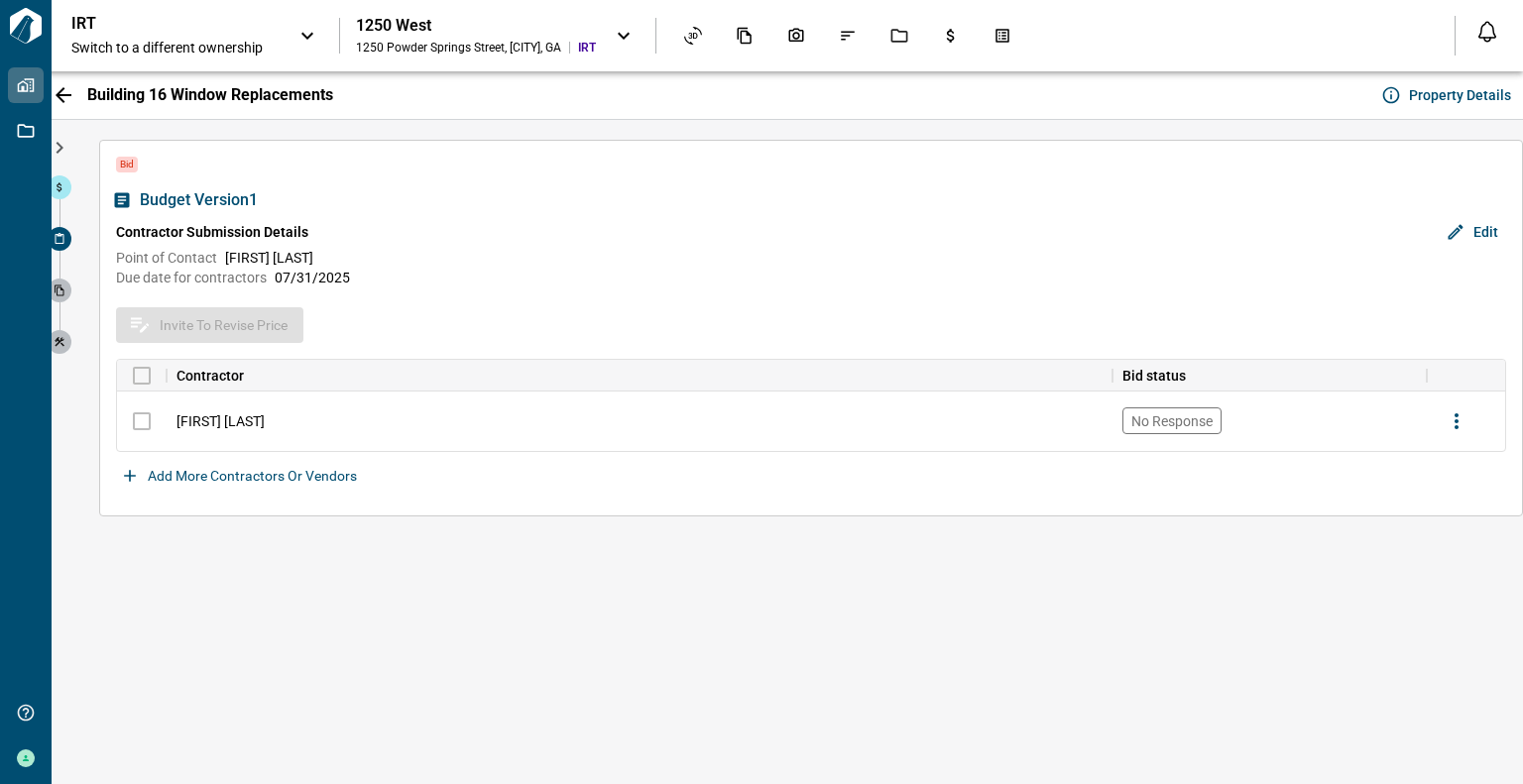 click on "Due date for contractors [DATE]" at bounding box center (811, 278) 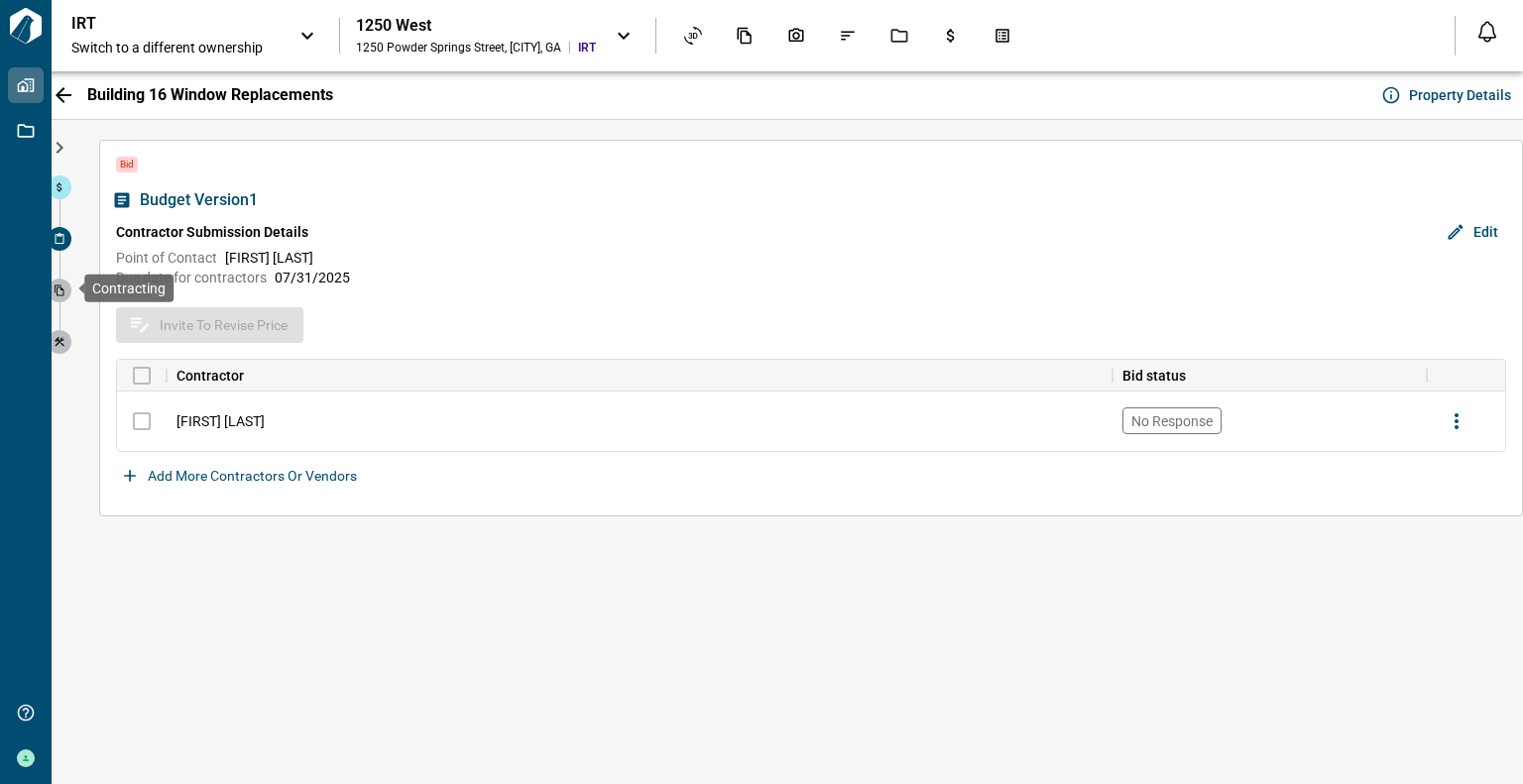 click 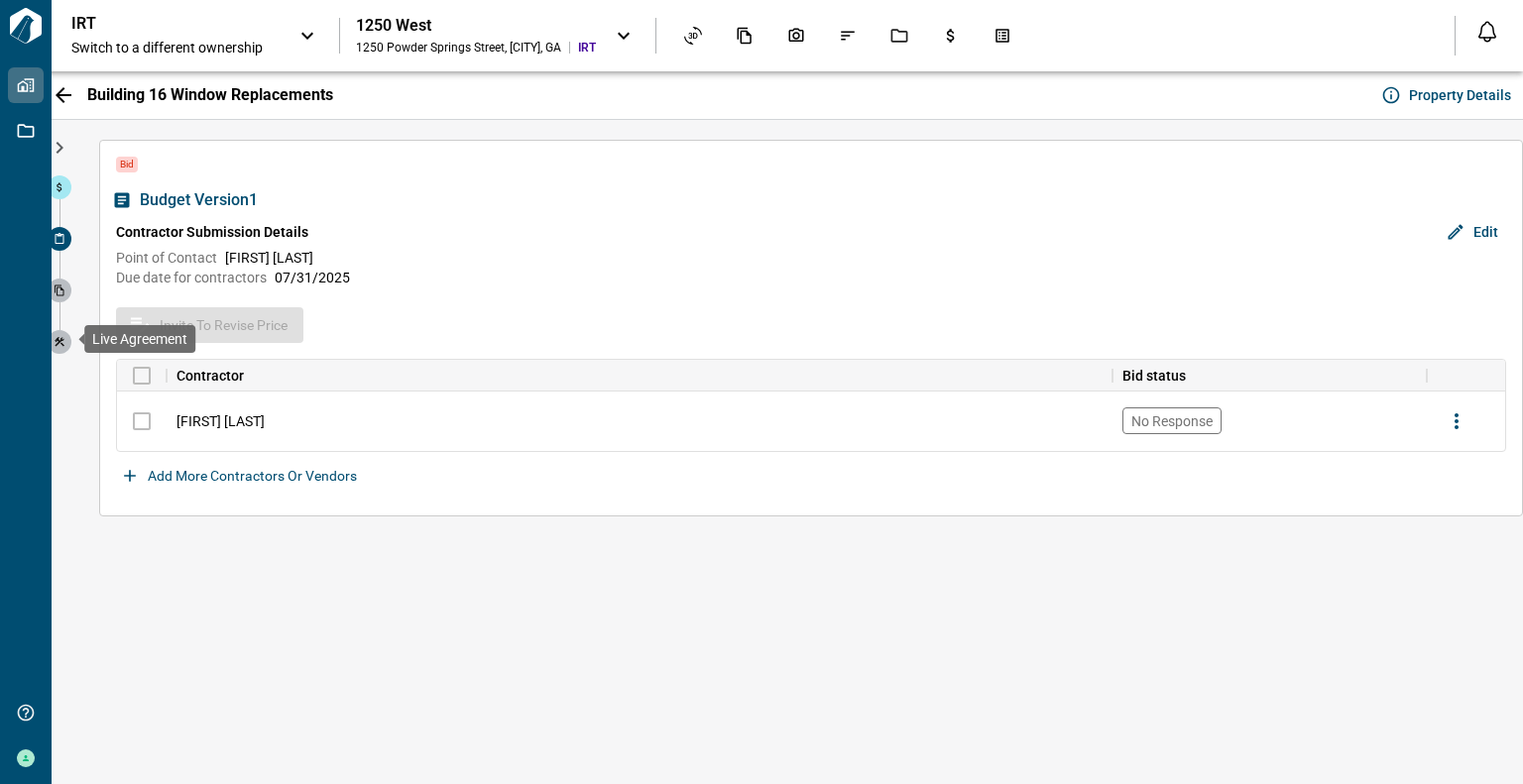 click at bounding box center [59, 342] 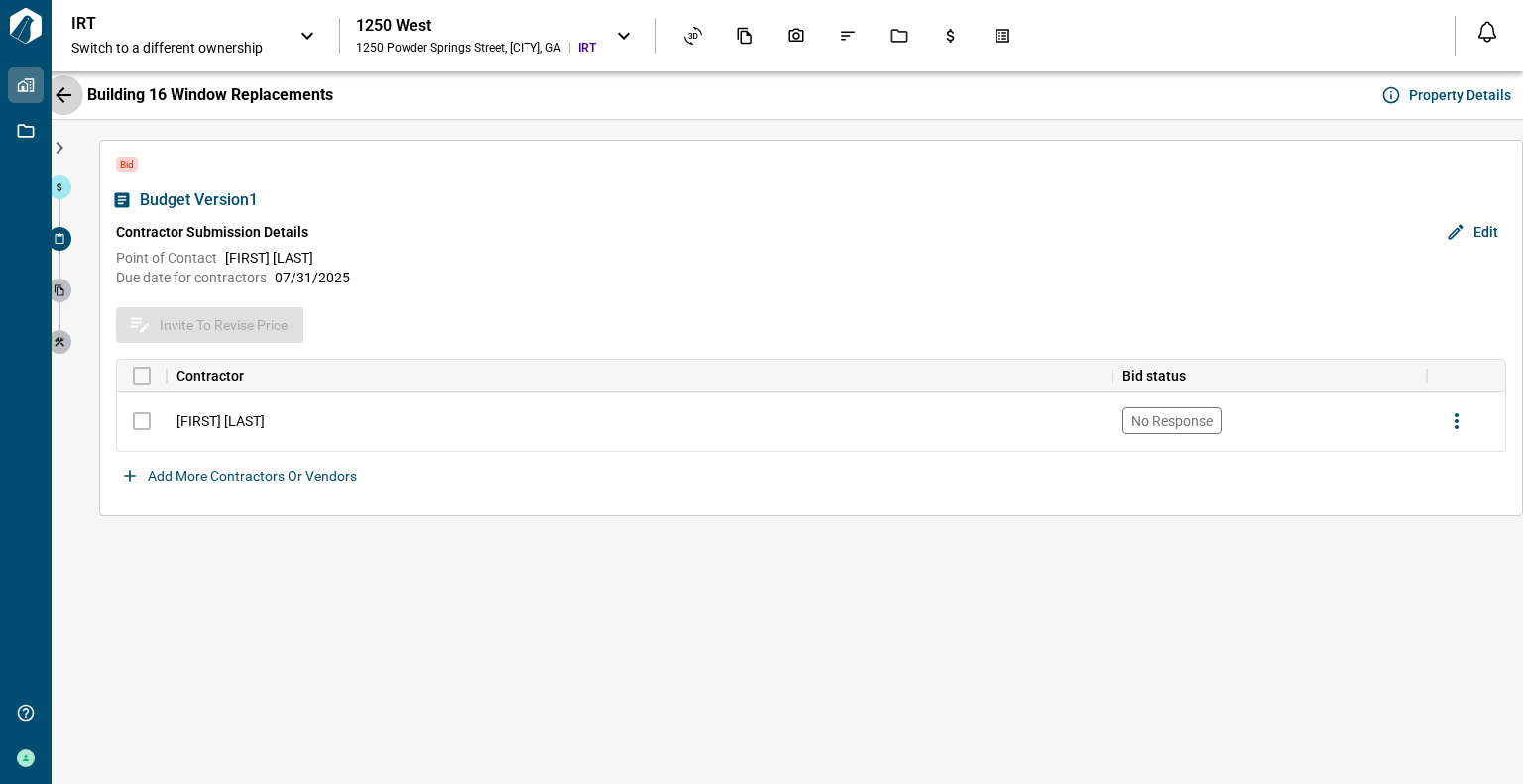 click 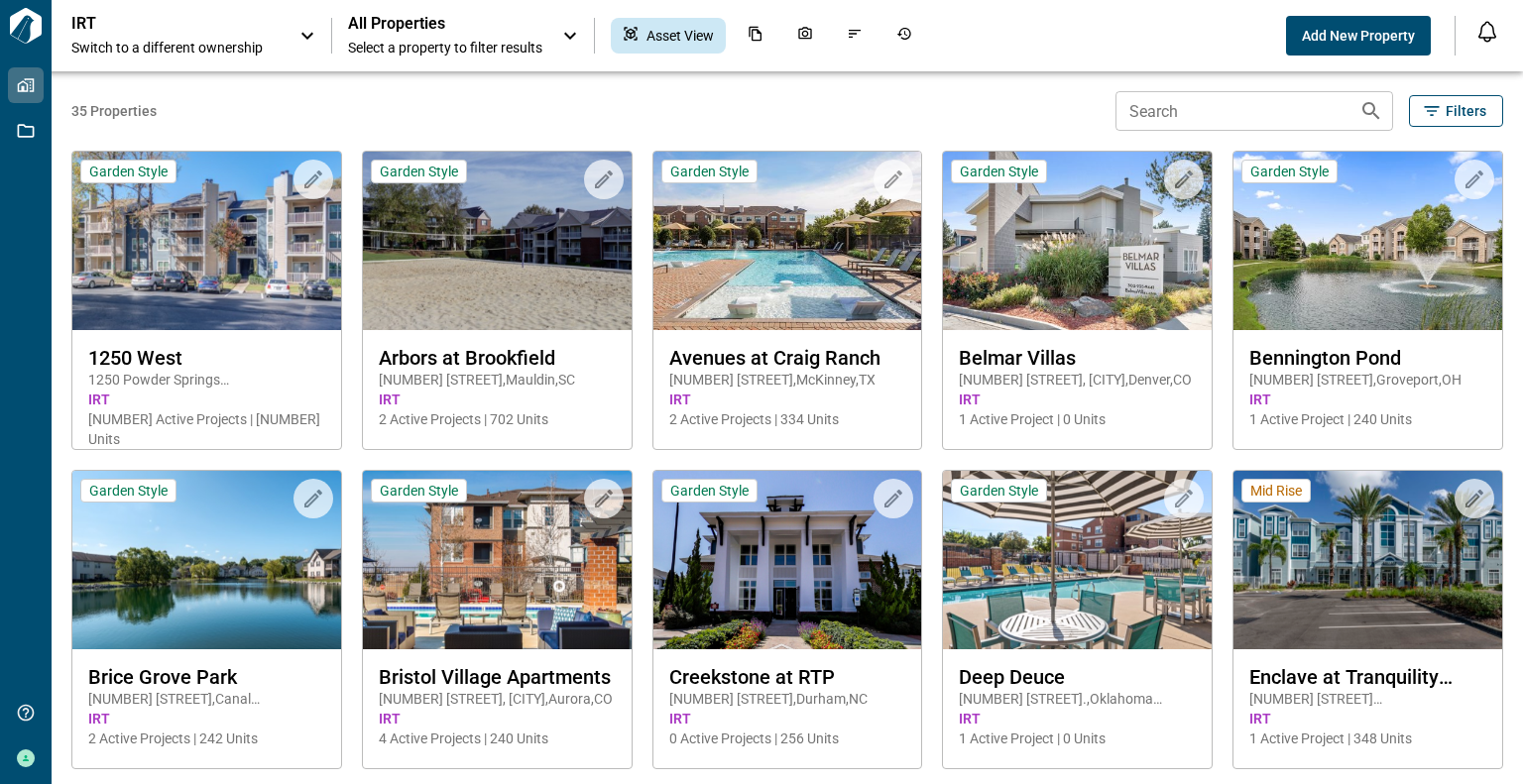 click on "Upload to Magic Folder Garden Style [NUMBER] [STREET] , [CITY] , [STATE] IRT [NUMBER] Active Projects | [NUMBER] Units Upload to Magic Folder Garden Style Arbors at Brookfield [NUMBER] [STREET] , [CITY] , [STATE] IRT [NUMBER] Active Projects | [NUMBER] Units Upload to Magic Folder Garden Style Avenues at Craig Ranch [NUMBER] [STREET] , [CITY] , [STATE] IRT [NUMBER] Active Projects | [NUMBER] Units Upload to Magic Folder Garden Style Belmar Villas [NUMBER] [STREET], [CITY] , [STATE] IRT [NUMBER] Active Project | [NUMBER] Units Upload to Magic Folder Garden Style Bennington Pond [NUMBER] [STREET] , [CITY] , [STATE] IRT [NUMBER] Active Project | [NUMBER] Units Upload to Magic Folder Garden Style Brice Grove Park [NUMBER] [STREET] , [CITY] , [STATE] IRT [NUMBER] Active Projects | [NUMBER] Units Upload to Magic Folder Garden Style Bristol Village Apartments [NUMBER] [STREET], [CITY] , [STATE] IRT [NUMBER] Active Projects | [NUMBER] Units Upload to Magic Folder Garden Style Creekstone at RTP [NUMBER] [STREET] , [CITY] , [STATE] IRT [NUMBER] Active Projects | [NUMBER] Units" at bounding box center (777, 1238) 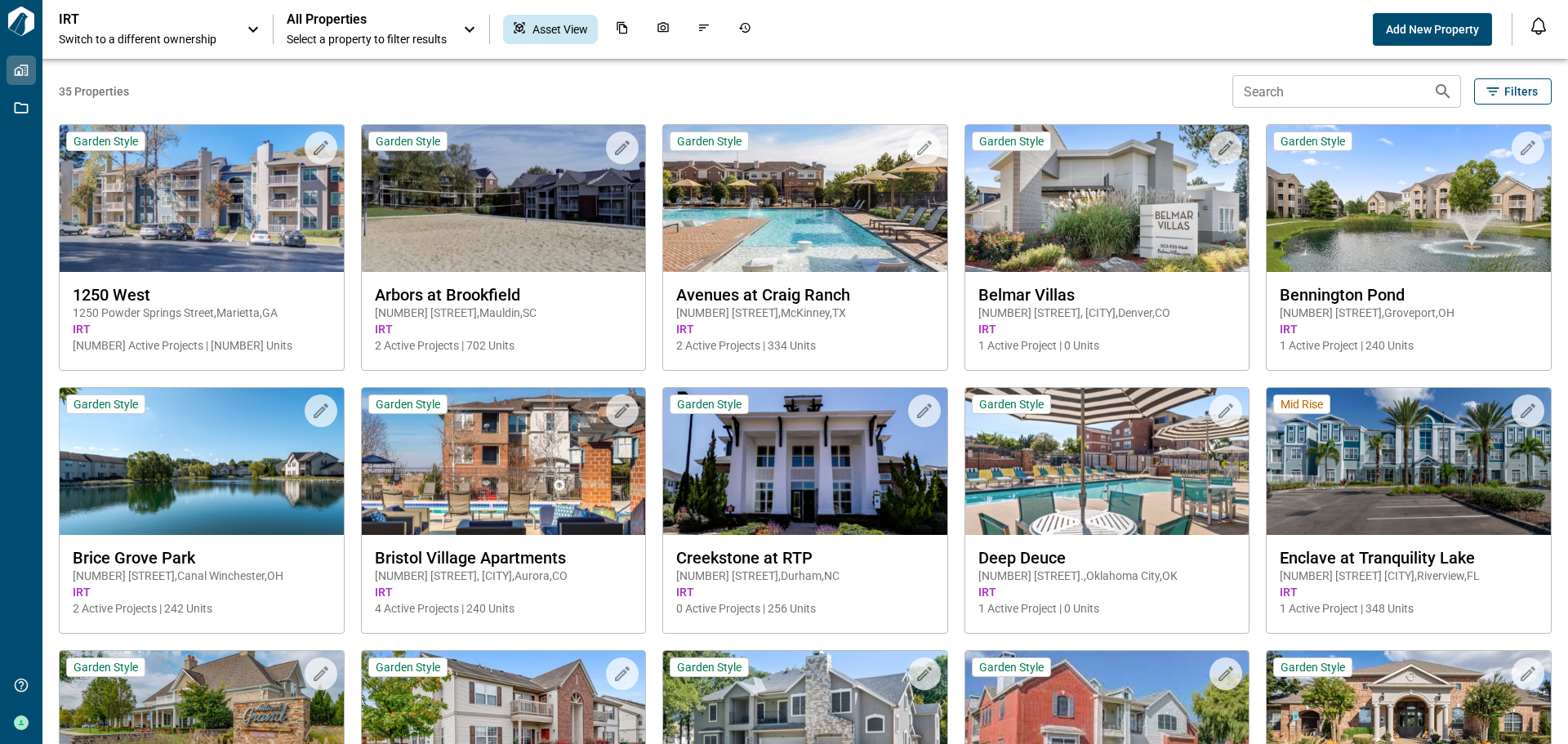click on "IRT Switch to a different ownership   All Properties Select a property to filter results Asset View" at bounding box center (715, 29) 